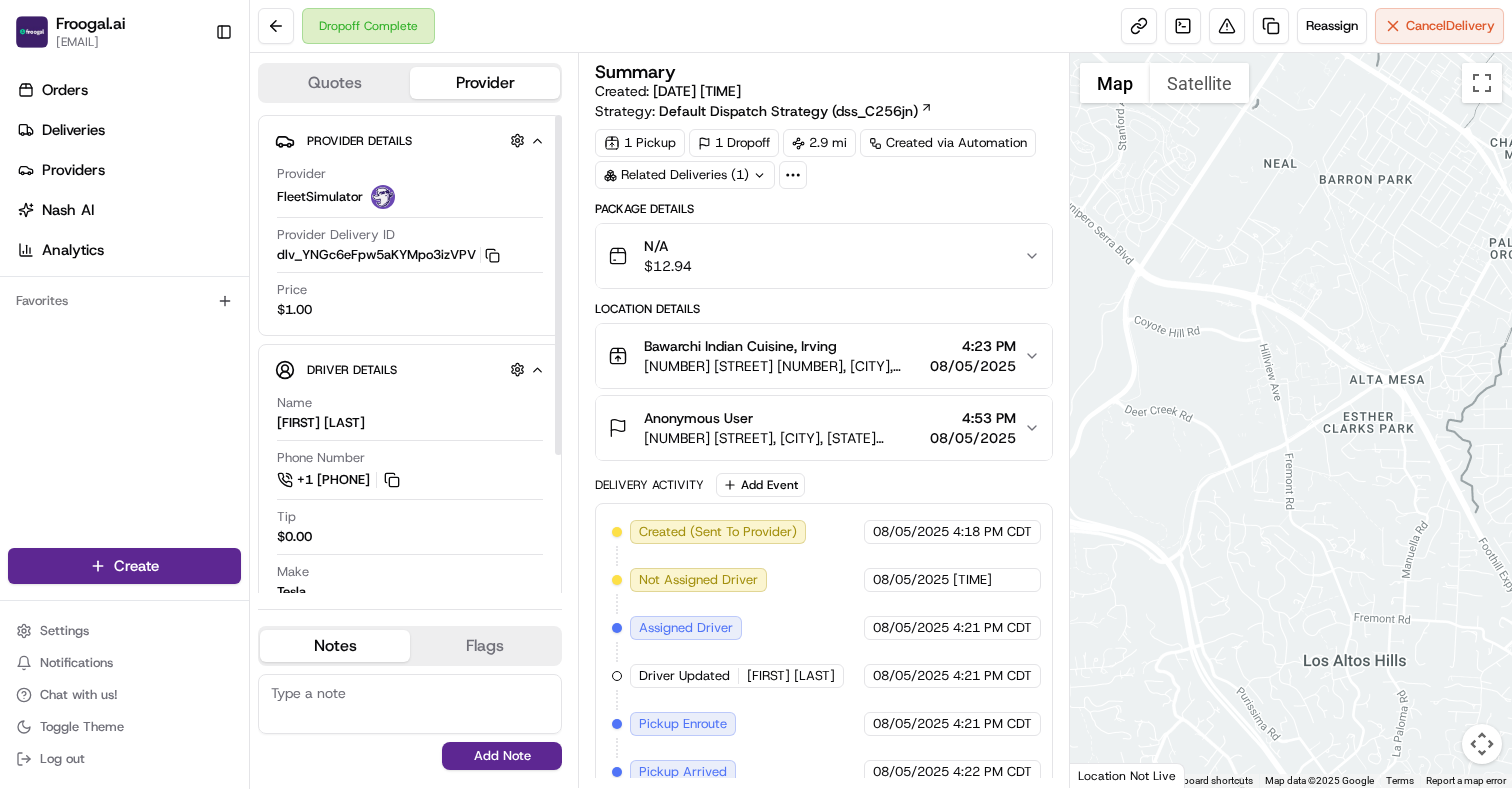 scroll, scrollTop: 0, scrollLeft: 0, axis: both 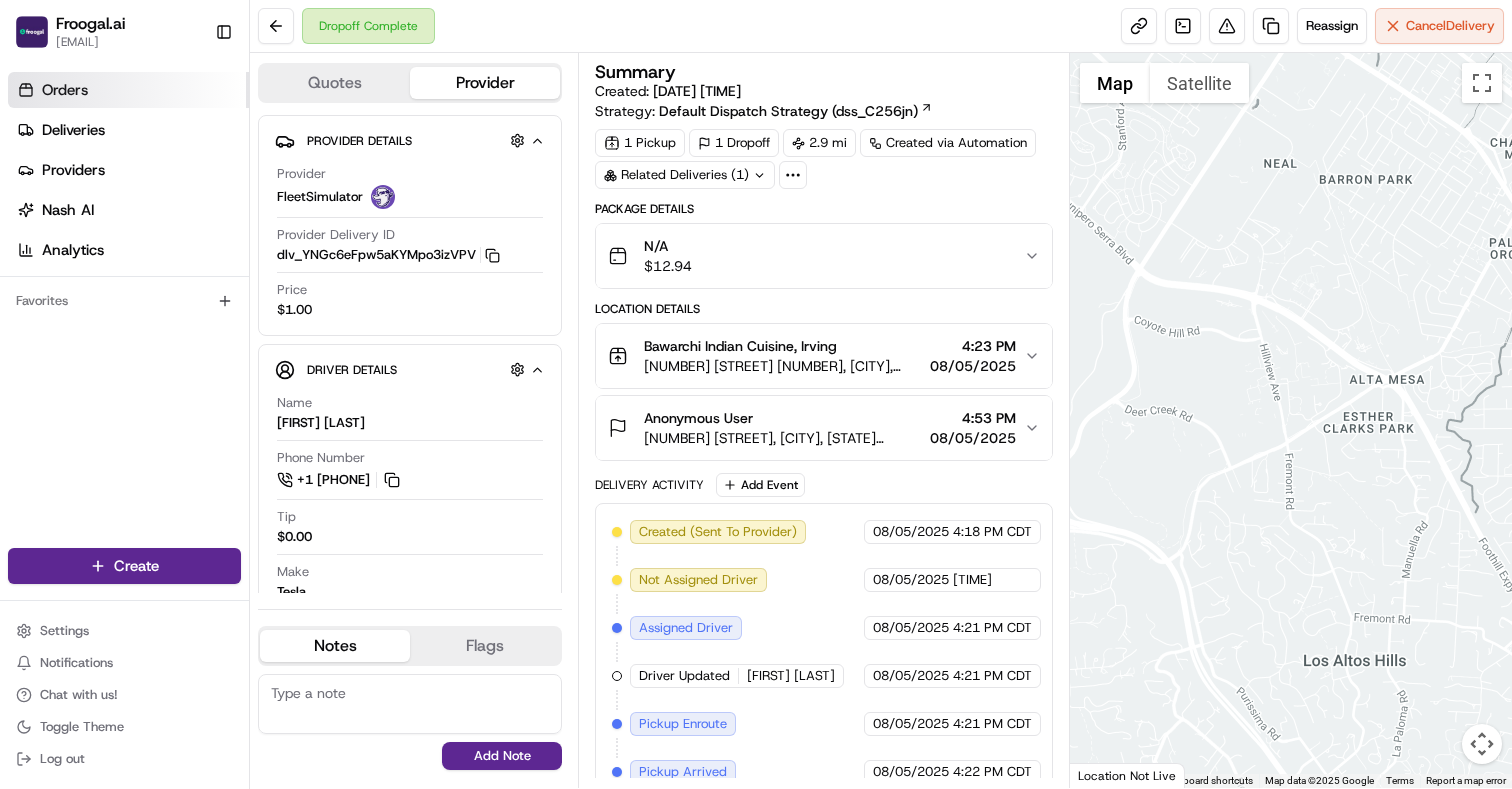 drag, startPoint x: 463, startPoint y: 86, endPoint x: 82, endPoint y: 80, distance: 381.04724 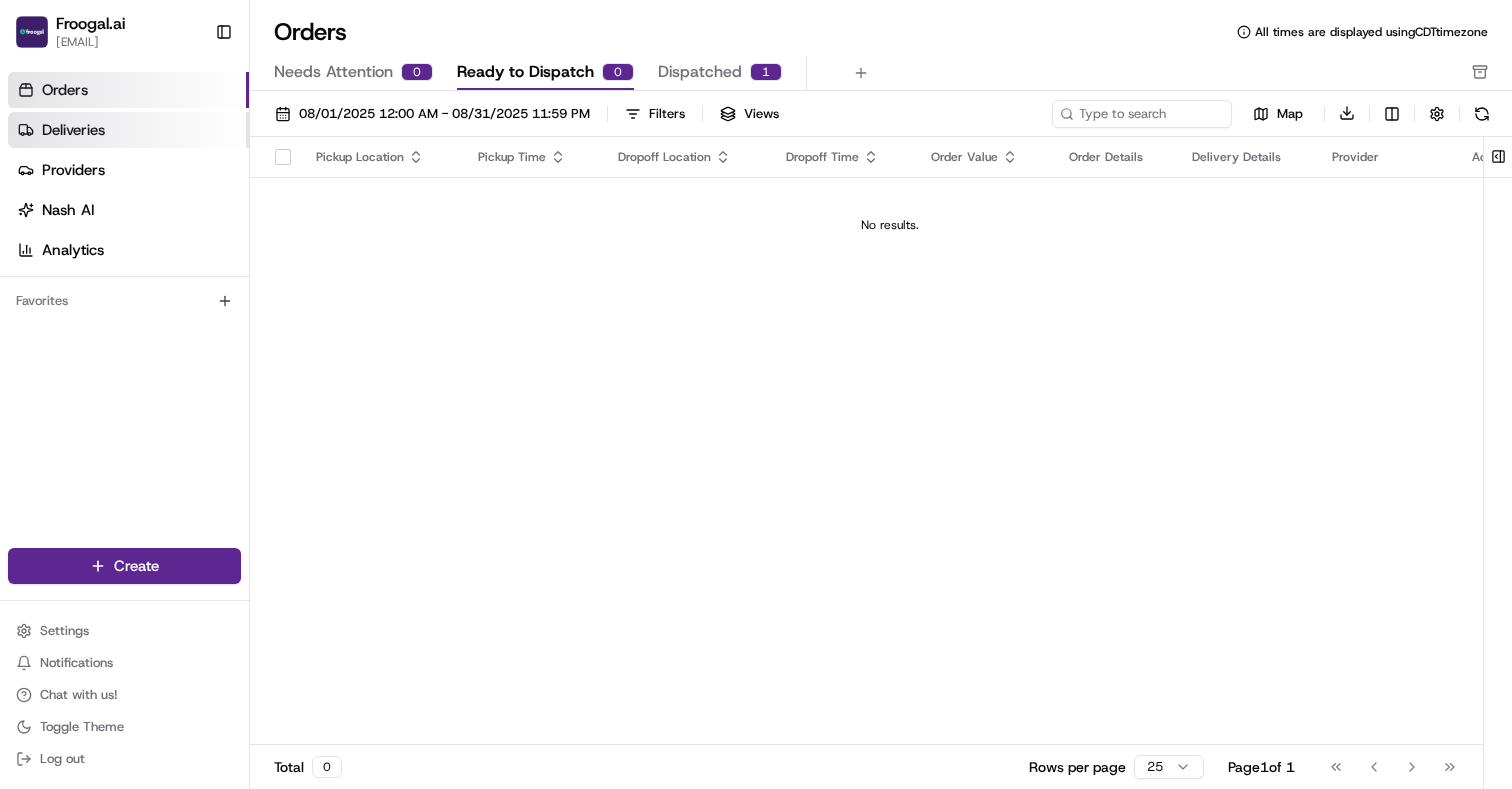 click on "Deliveries" at bounding box center (128, 130) 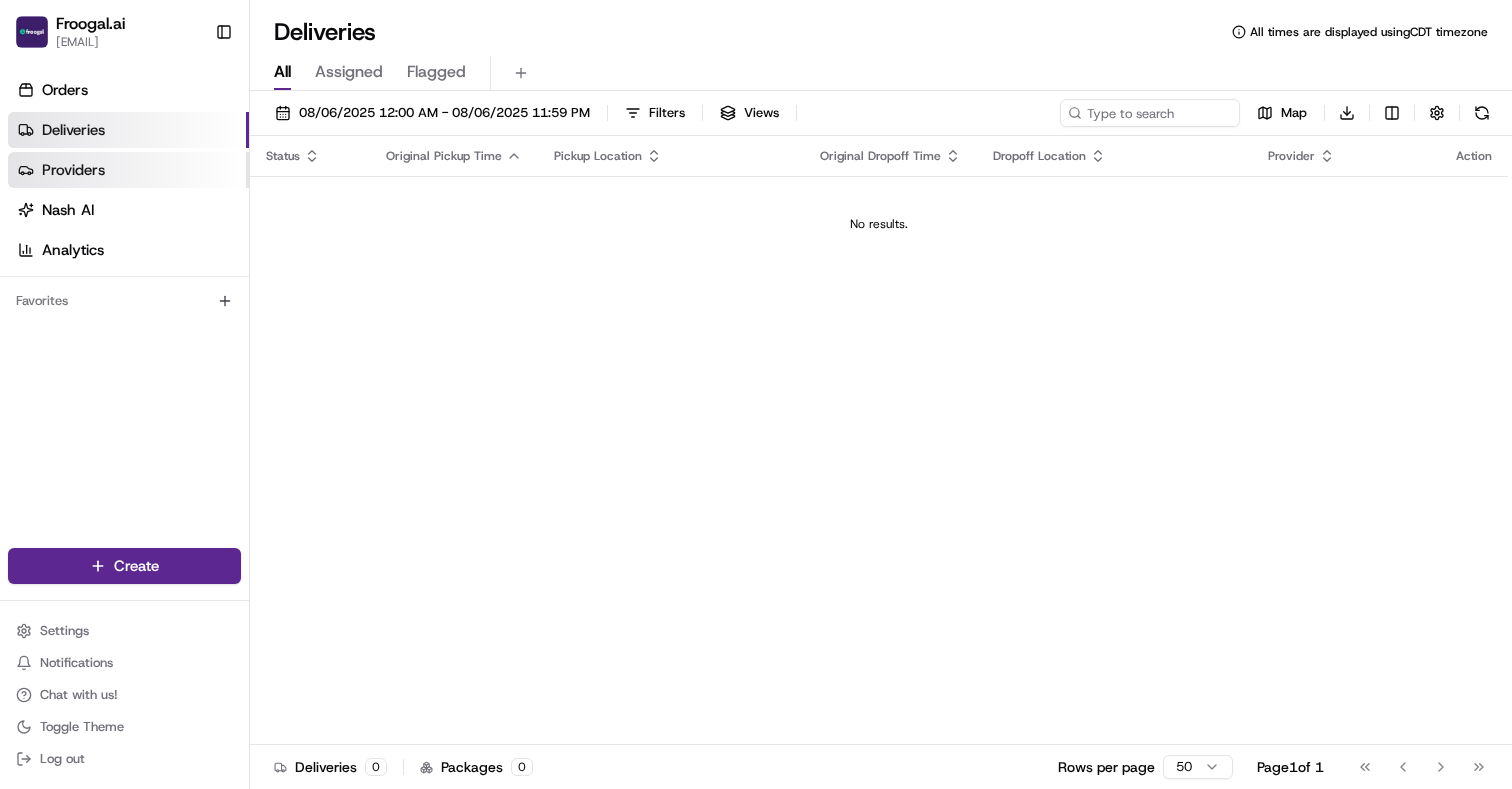 click on "Providers" at bounding box center (128, 170) 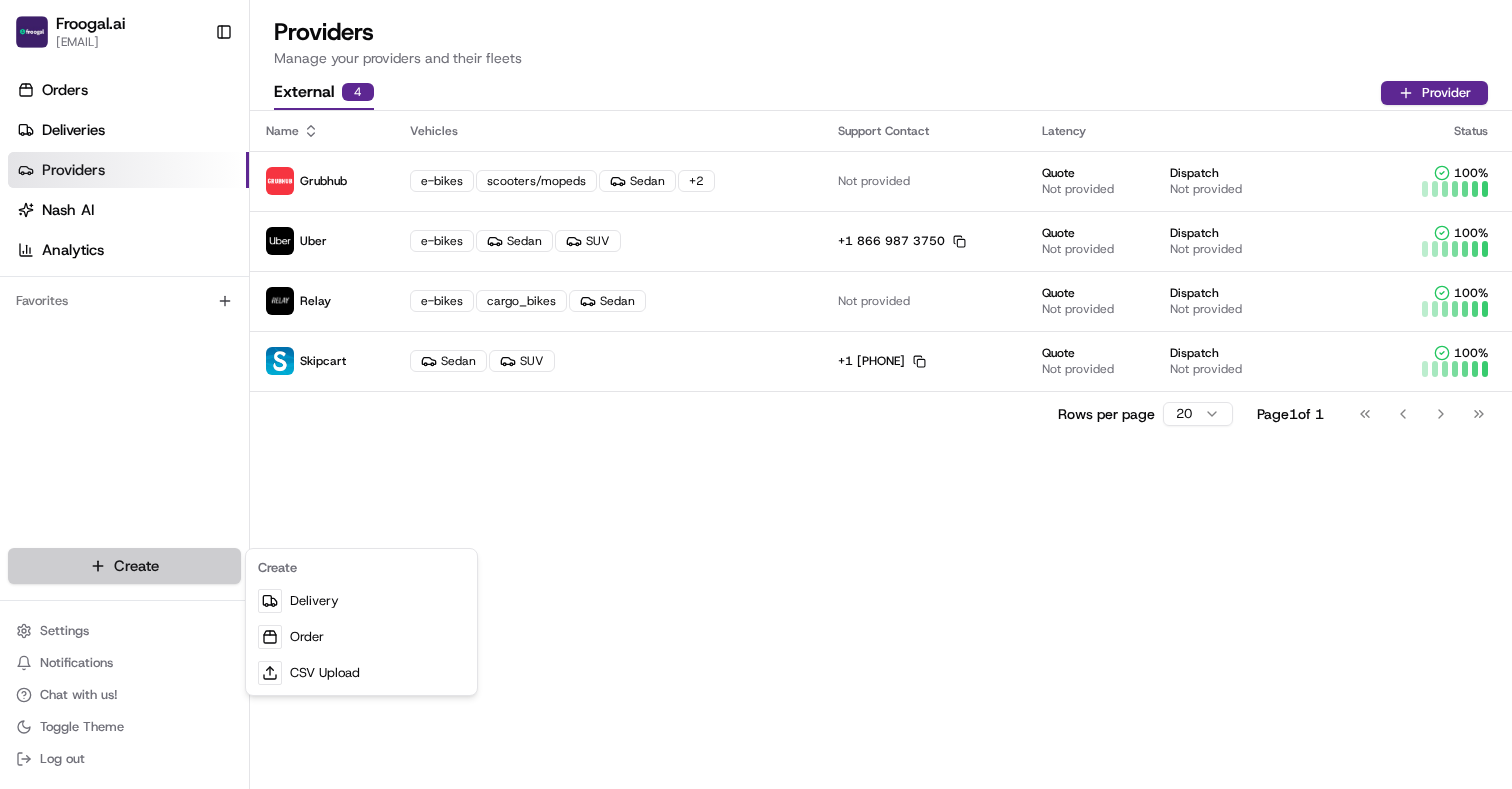 click on "Froogal.ai [EMAIL] Toggle Sidebar Orders Deliveries Providers Nash AI Analytics Favorites Main Menu Members & Organization Organization Users Roles Preferences Customization Tracking Orchestration Automations Dispatch Strategy Locations Pickup Locations Dropoff Locations Billing Billing Refund Requests Integrations Notification Triggers Webhooks API Keys Request Logs Create Settings Notifications Chat with us! Toggle Theme Log out Providers Manage your providers and their fleets External 4 Provider Name Vehicles Support Contact Latency Status Grubhub e-bikes scooters/mopeds Sedan + 2 Not provided Quote Not provided Dispatch Not provided 100 % Uber e-bikes Sedan SUV +1 [PHONE] Copy +1[PHONE] Quote Not provided Dispatch Not provided 100 % Relay e-bikes cargo_bikes Sedan Not provided Quote Not provided Dispatch Not provided 100 % Skipcart Sedan SUV +1 [PHONE] Copy +1[PHONE] Quote Not provided Dispatch Not provided 100 % Rows per page 20 Page 1 of 1" at bounding box center (756, 394) 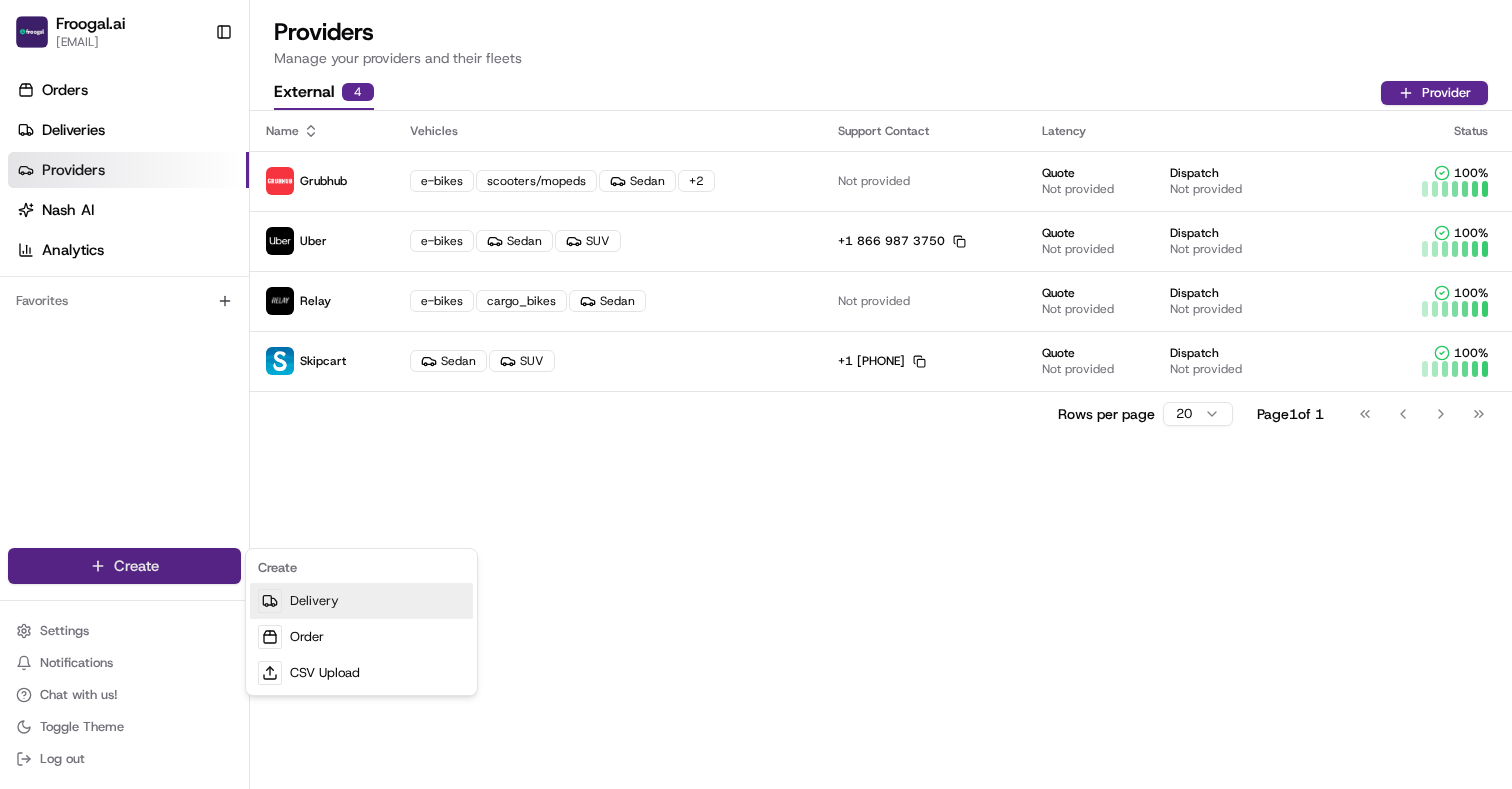 click on "Delivery" at bounding box center (361, 601) 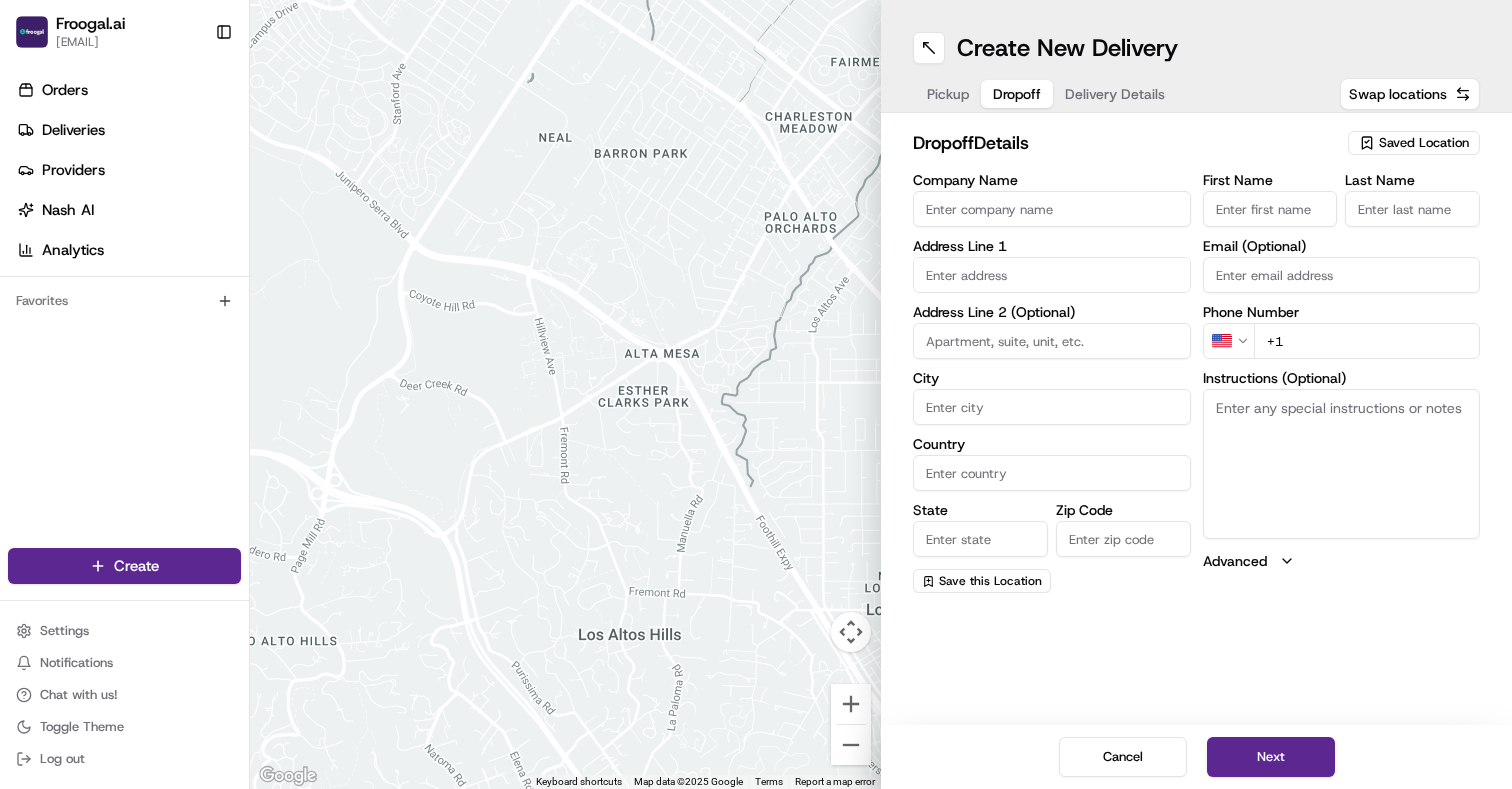 click on "Dropoff" at bounding box center [1017, 94] 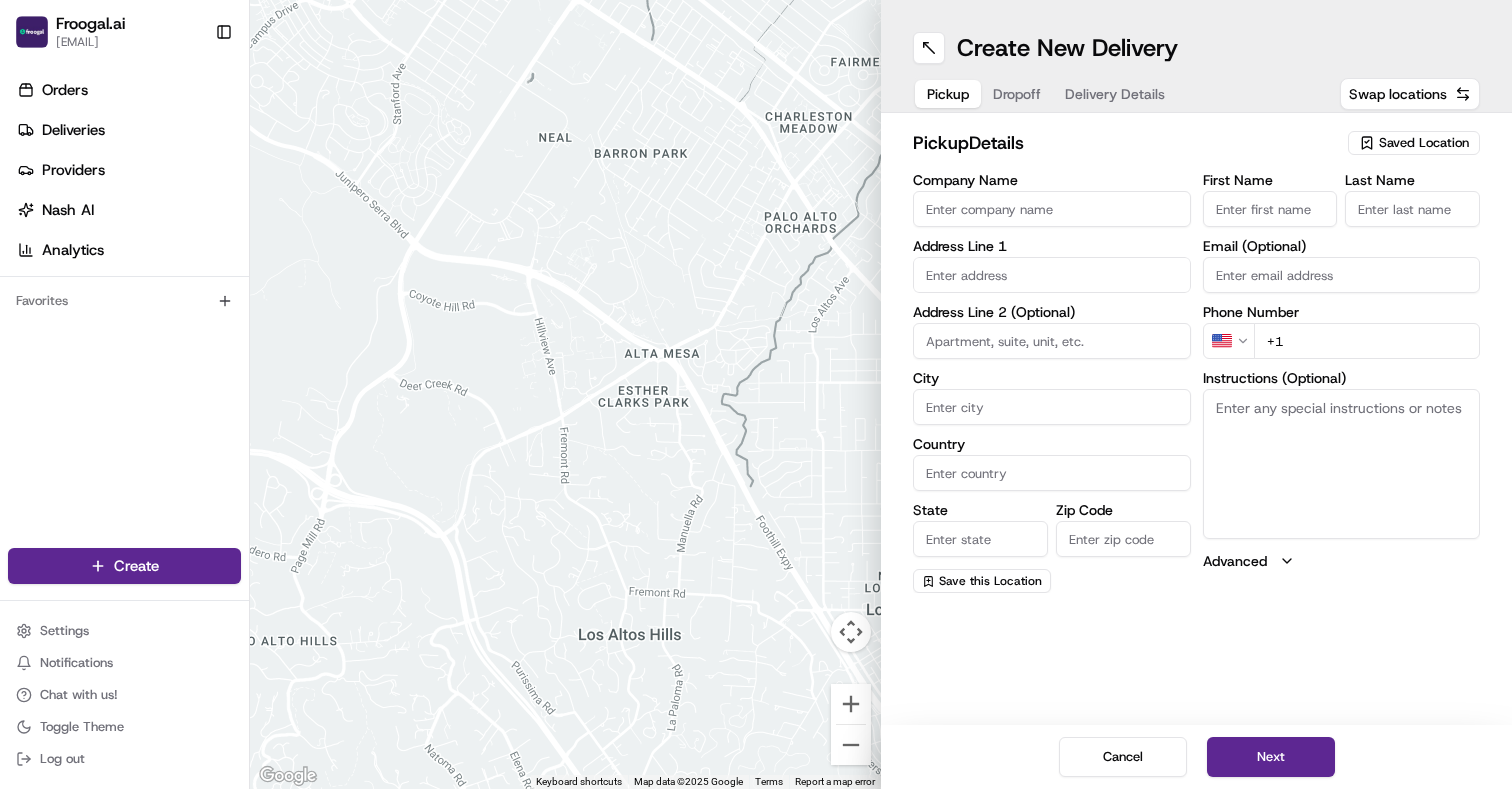 click on "Pickup" at bounding box center [948, 94] 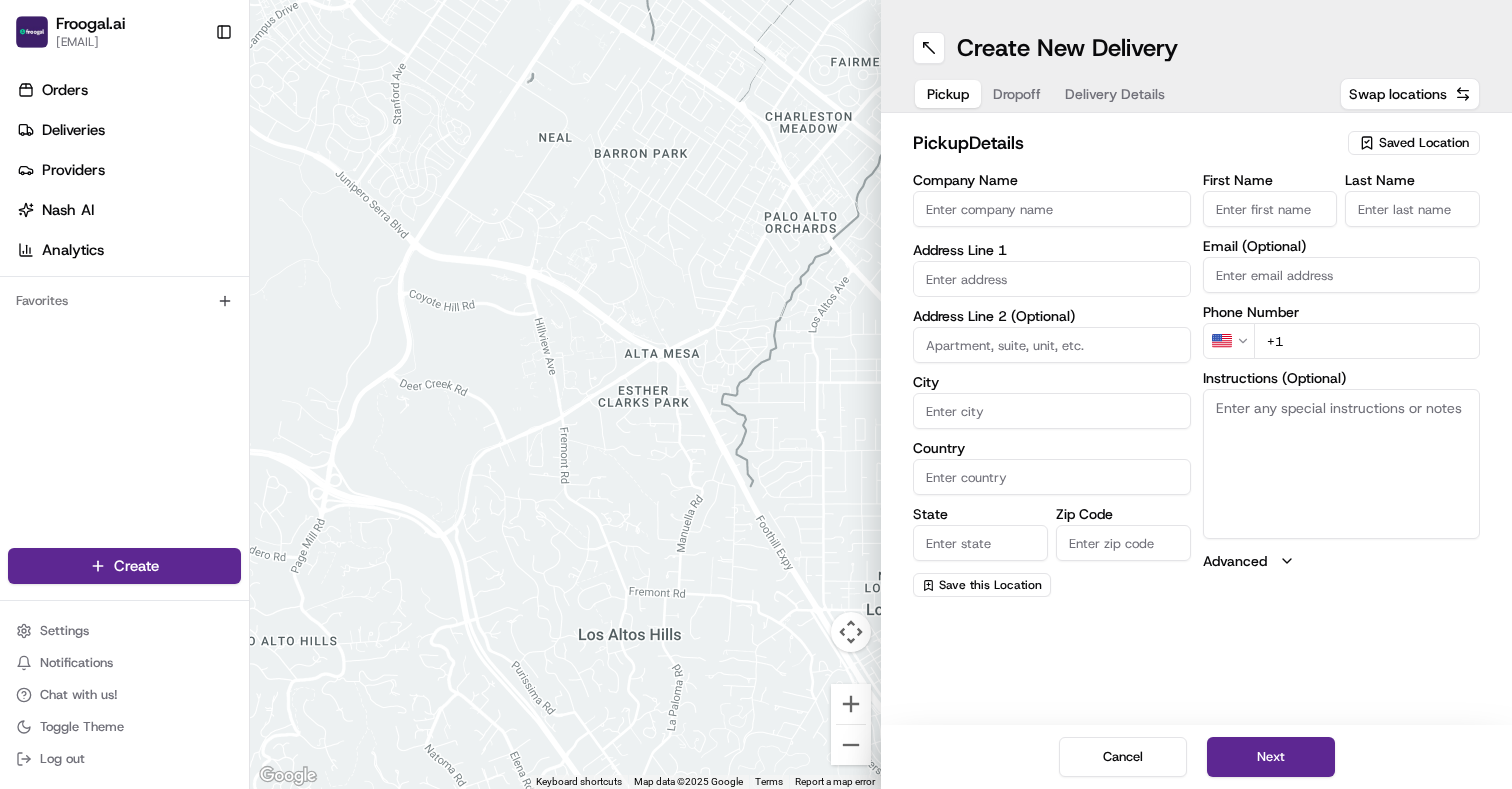 click on "Orders Deliveries Providers Nash AI Analytics Favorites" at bounding box center (124, 314) 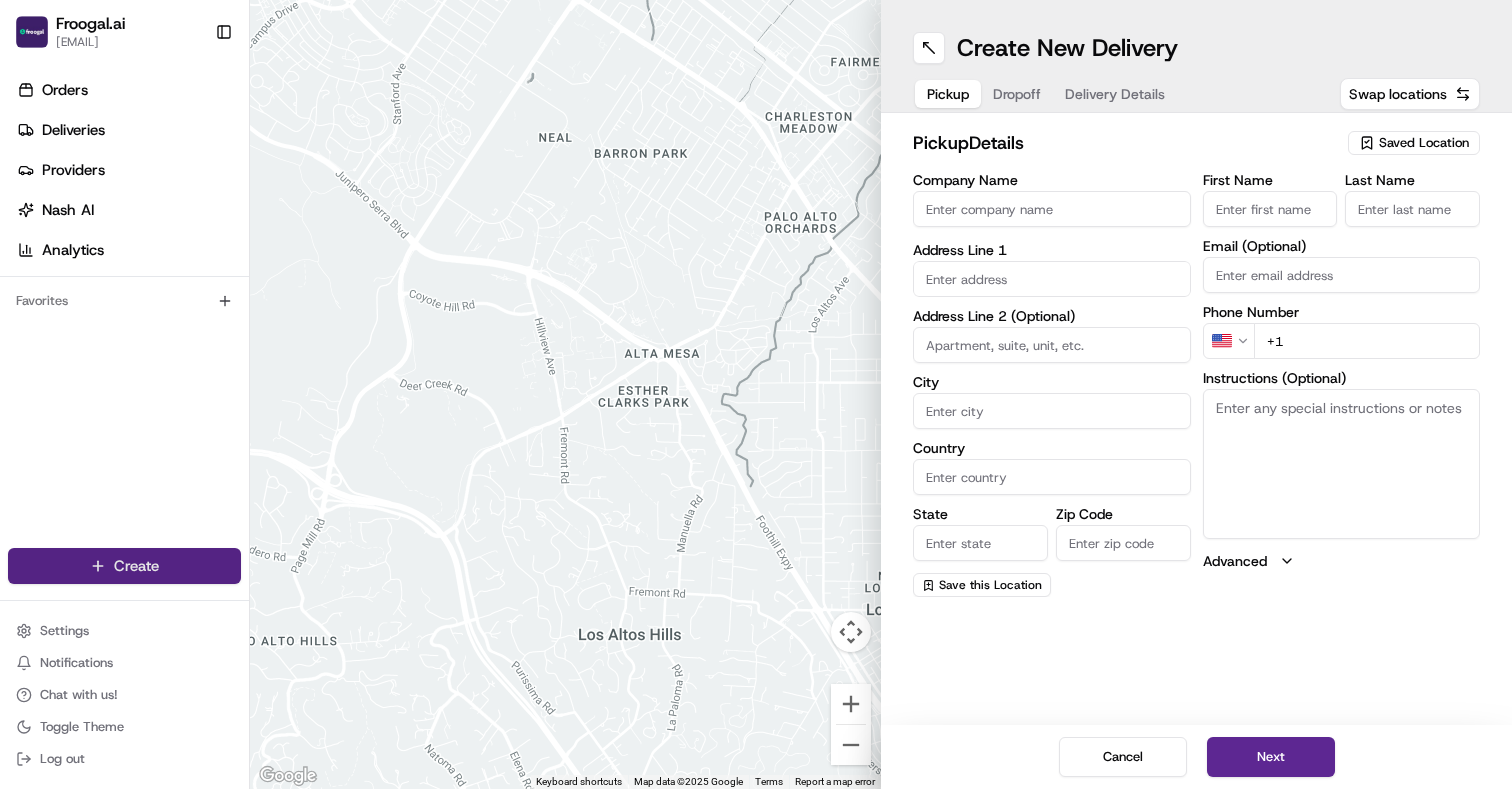 click on "Froogal.ai [EMAIL] Toggle Sidebar Orders Deliveries Providers Nash AI Analytics Favorites Main Menu Members & Organization Organization Users Roles Preferences Customization Tracking Orchestration Automations Dispatch Strategy Locations Pickup Locations Dropoff Locations Billing Billing Refund Requests Integrations Notification Triggers Webhooks API Keys Request Logs Create Settings Notifications Chat with us! Toggle Theme Log out ← Move left → Move right ↑ Move up ↓ Move down + Zoom in - Zoom out Home Jump left by 75% End Jump right by 75% Page Up Jump up by 75% Page Down Jump down by 75% Keyboard shortcuts Map Data Map data ©2025 Google Map data ©2025 Google 500 m Click to toggle between metric and imperial units Terms Report a map error Create New Delivery Pickup Dropoff Delivery Details Swap locations pickup Details Saved Location Company Name Address Line 1 Address Line 2 (Optional) City Country State Zip Code Save this Location First Name Last Name Email (Optional)" at bounding box center [756, 394] 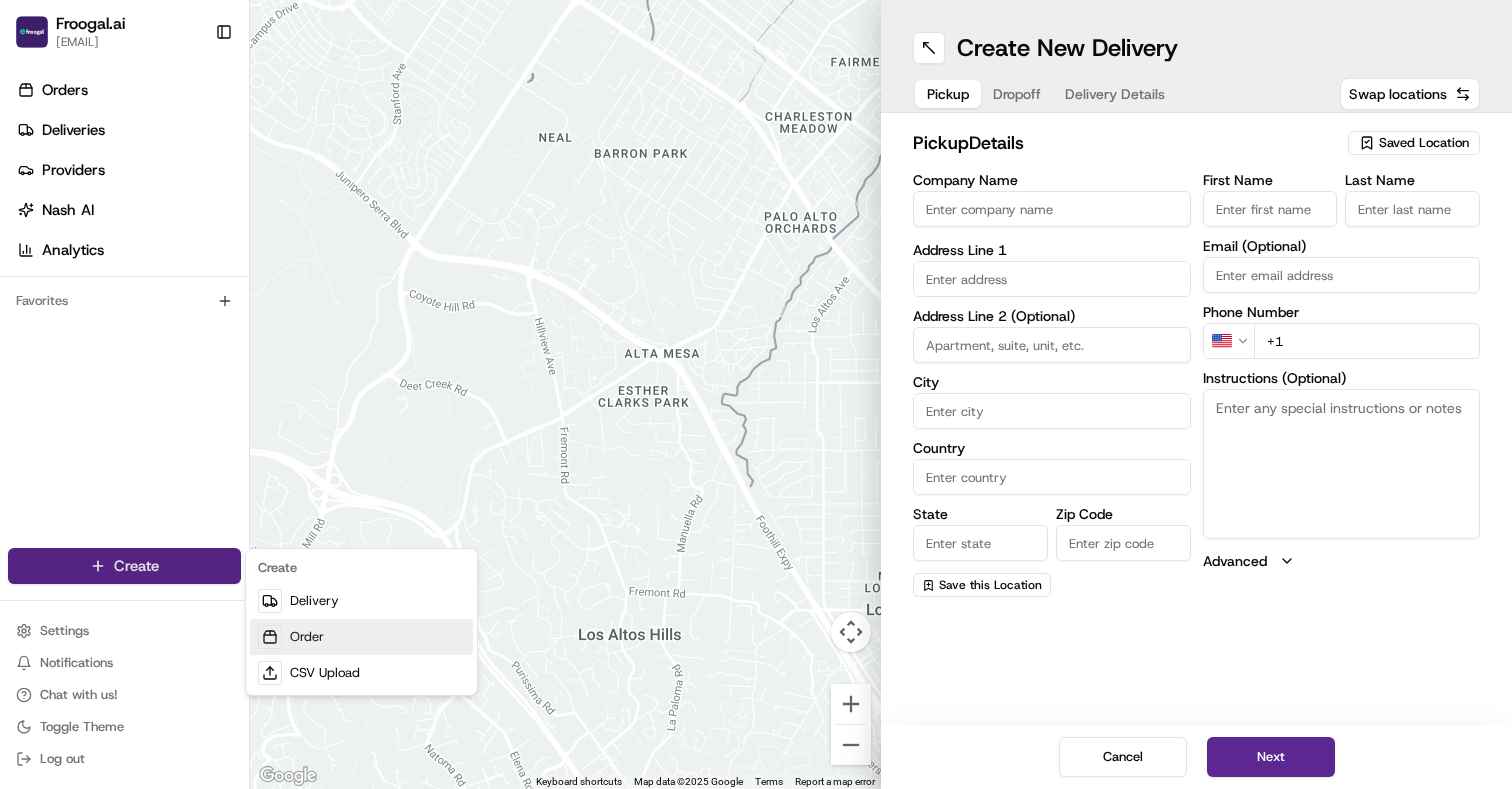 click on "Order" at bounding box center [361, 637] 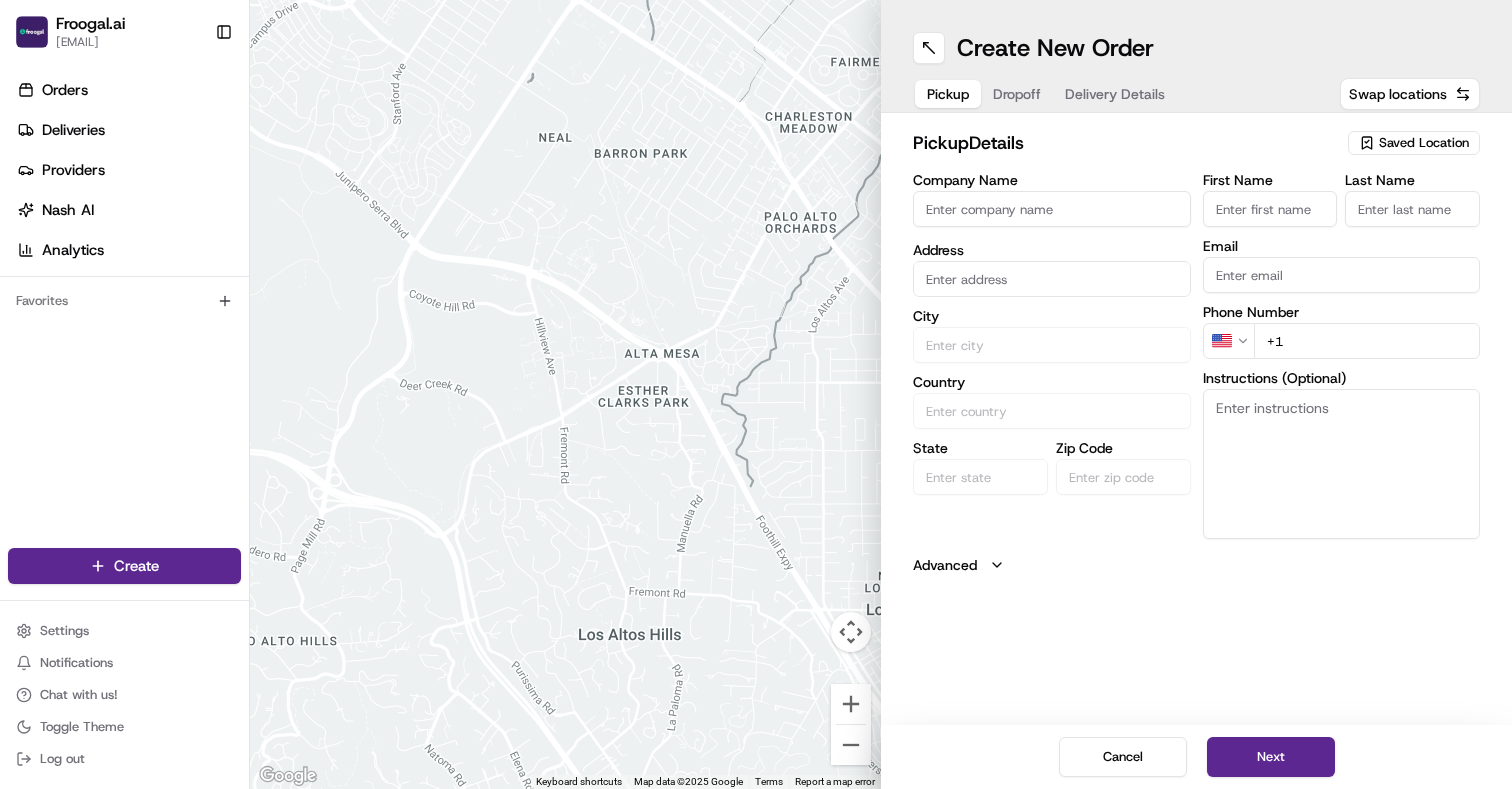 click 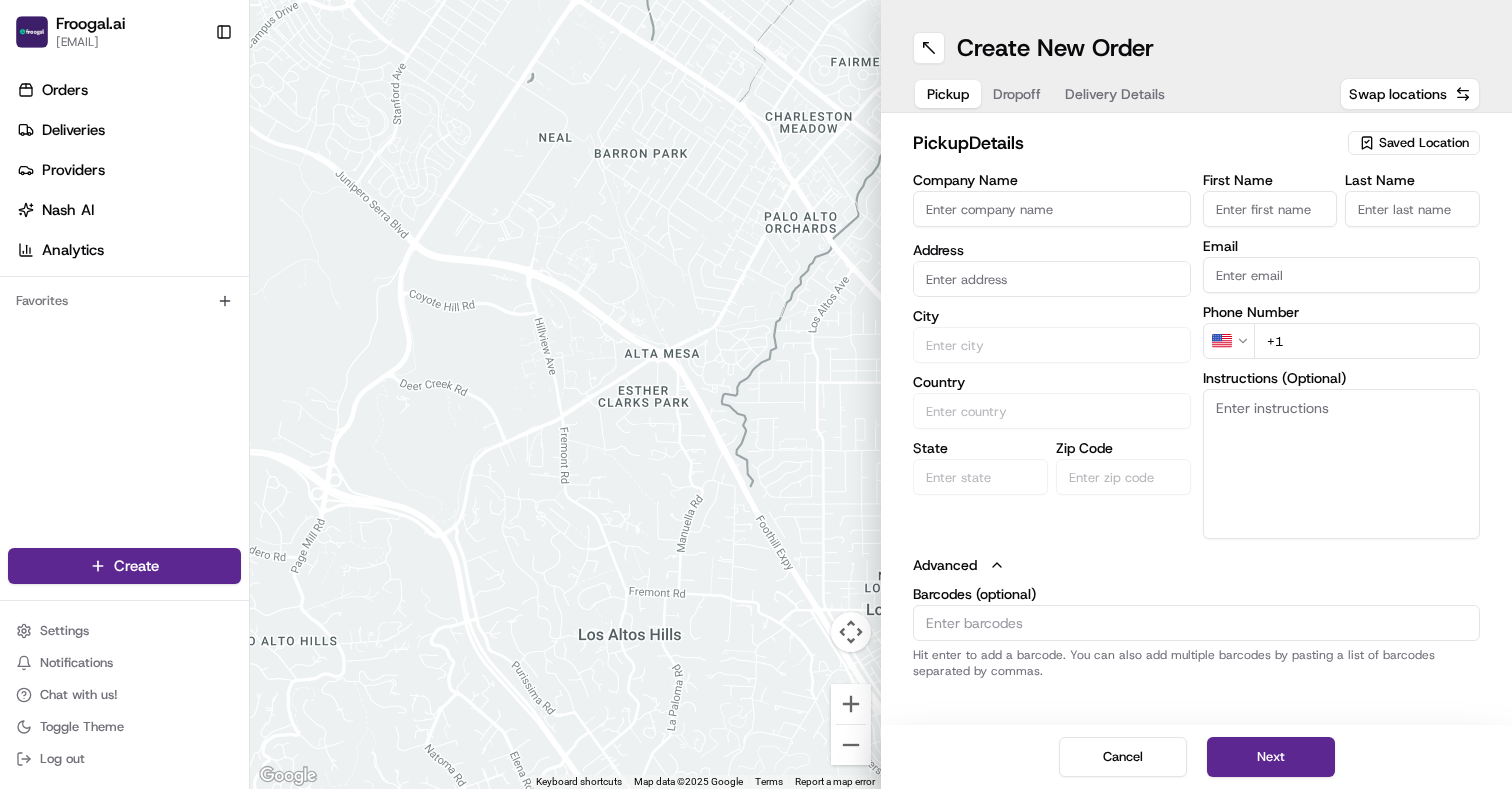 click 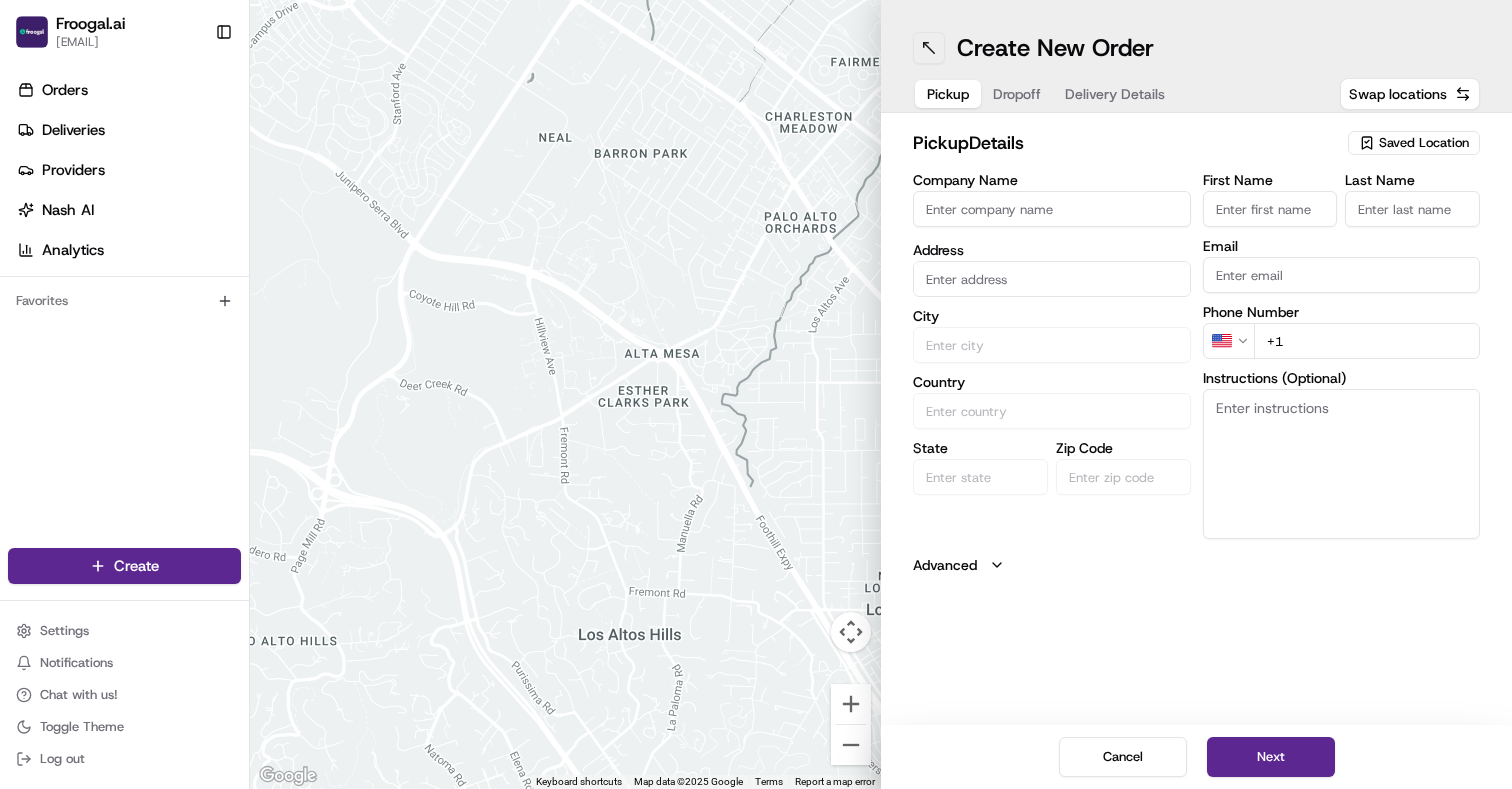 click at bounding box center [929, 48] 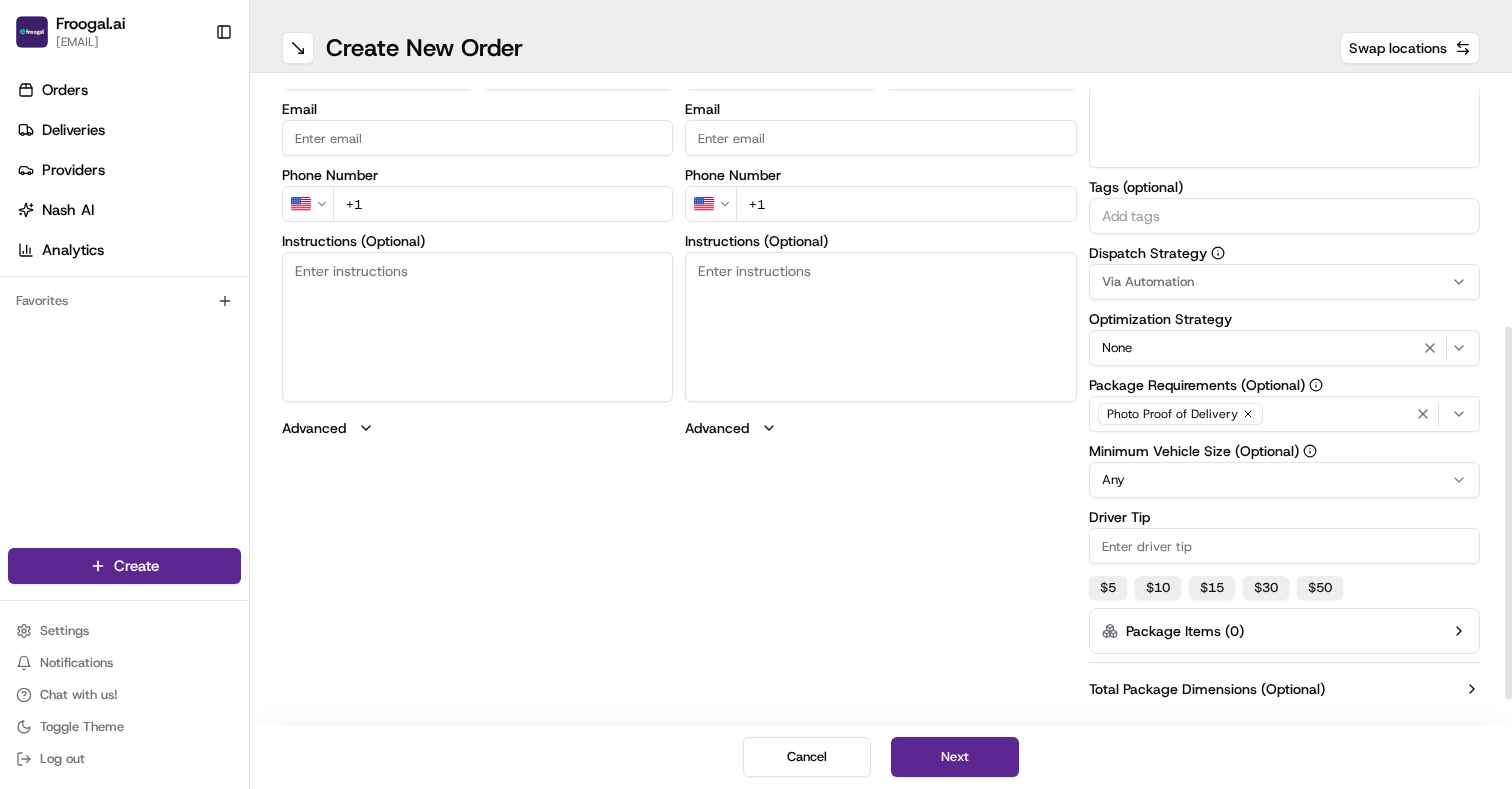 scroll, scrollTop: 420, scrollLeft: 0, axis: vertical 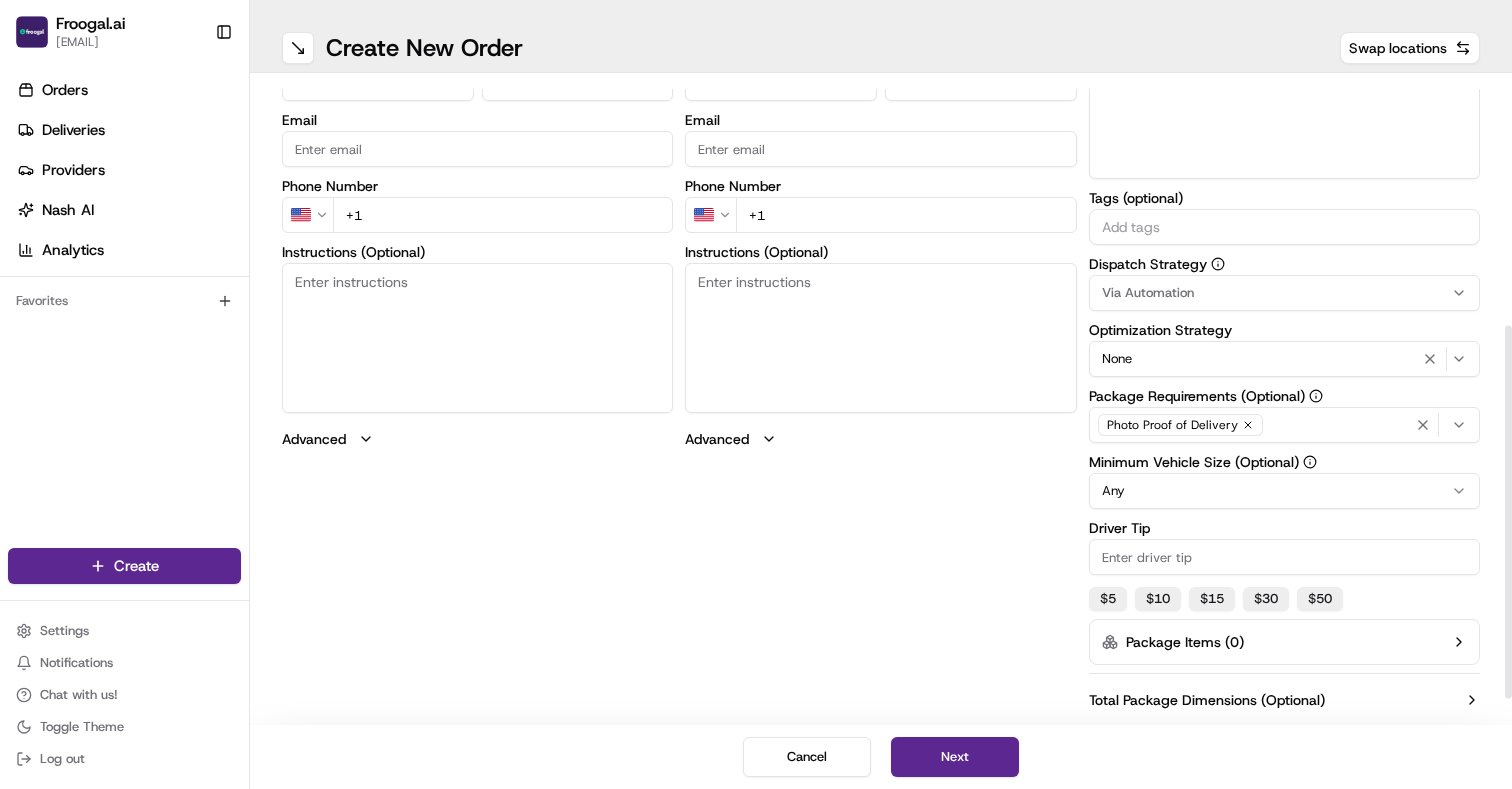 click on "Package Items ( 0 )" at bounding box center (1284, 642) 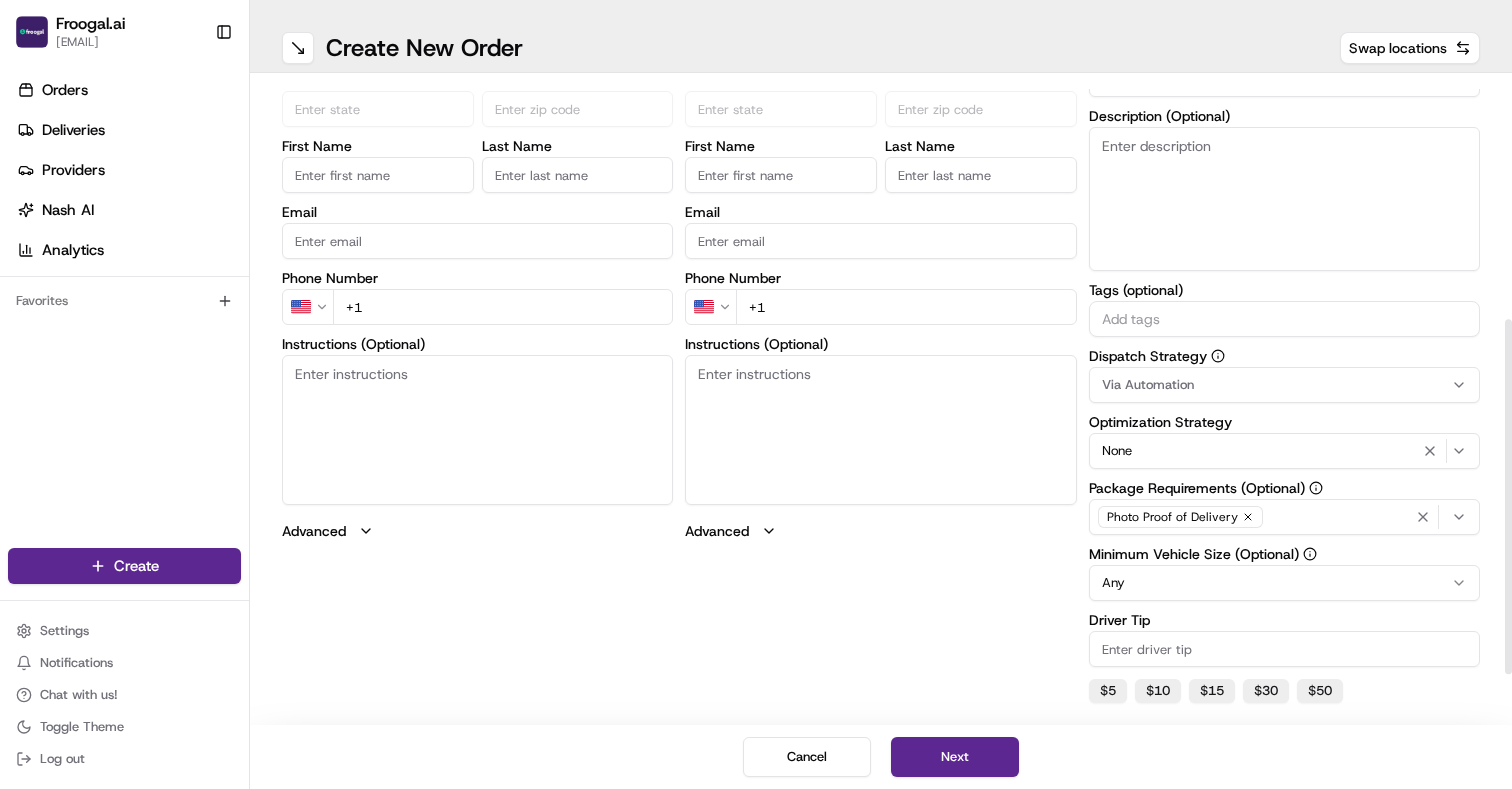 scroll, scrollTop: 0, scrollLeft: 0, axis: both 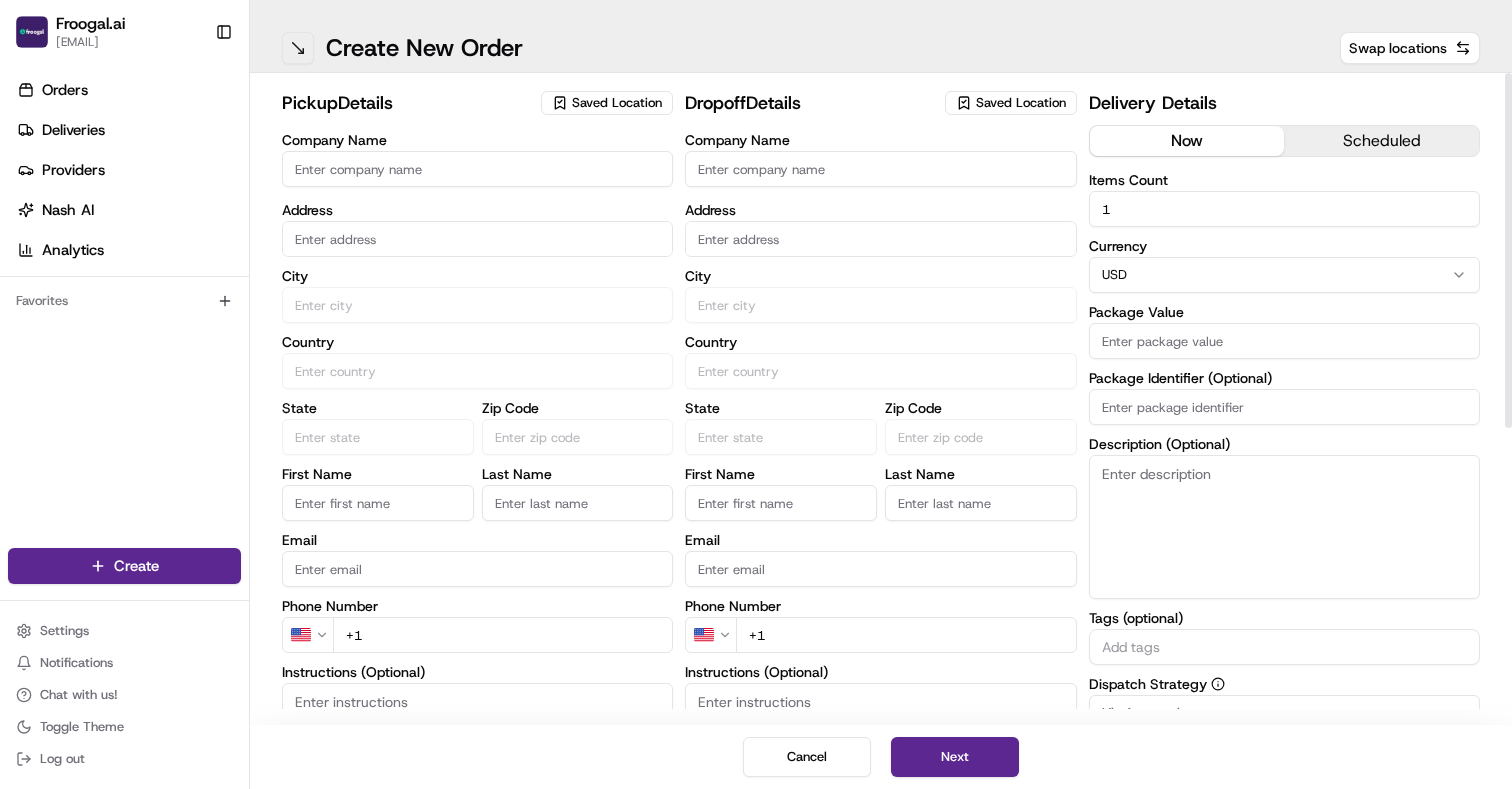 click at bounding box center (298, 48) 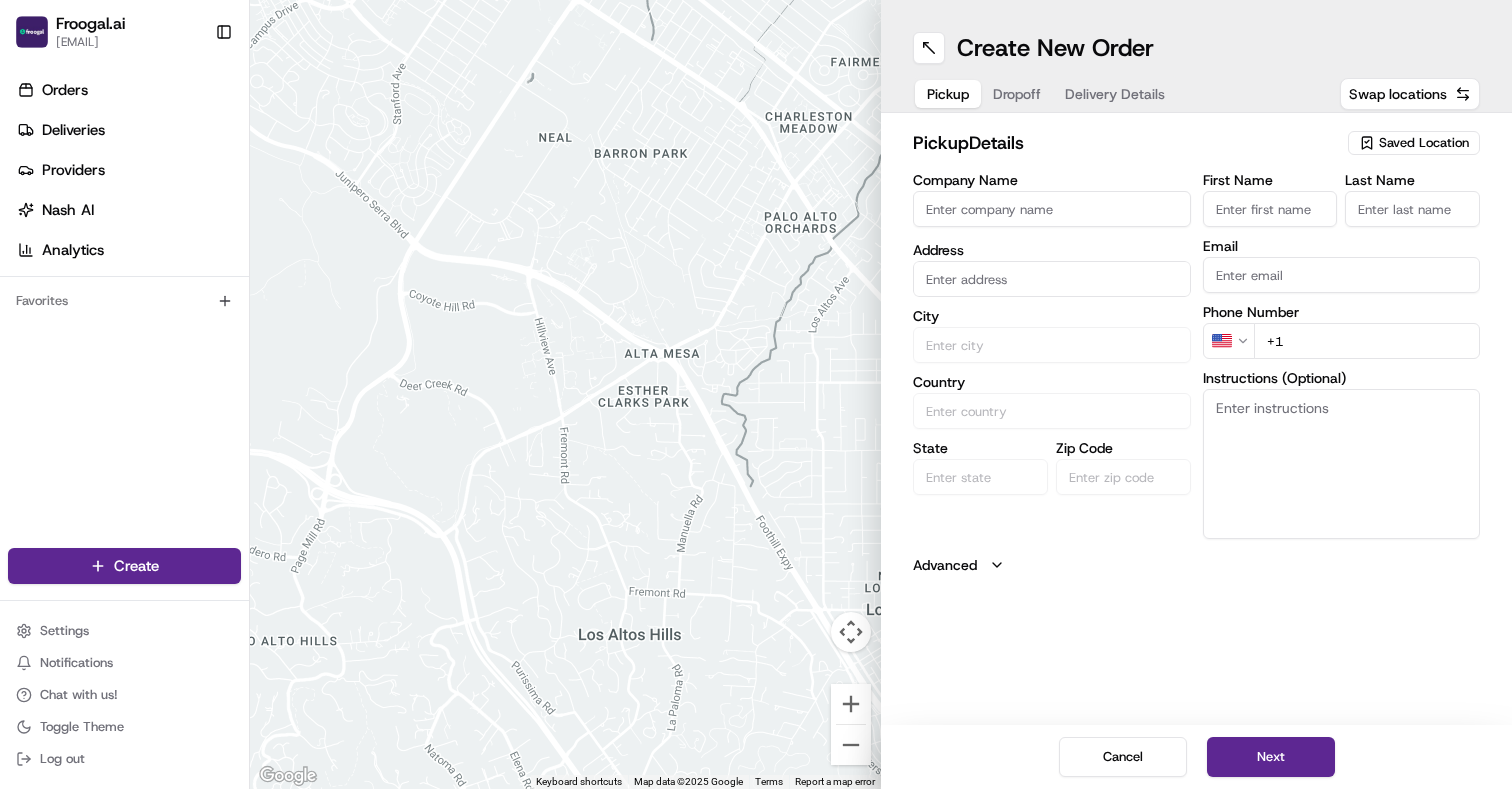 click on "Orders Deliveries Providers Nash AI Analytics Favorites" at bounding box center [124, 314] 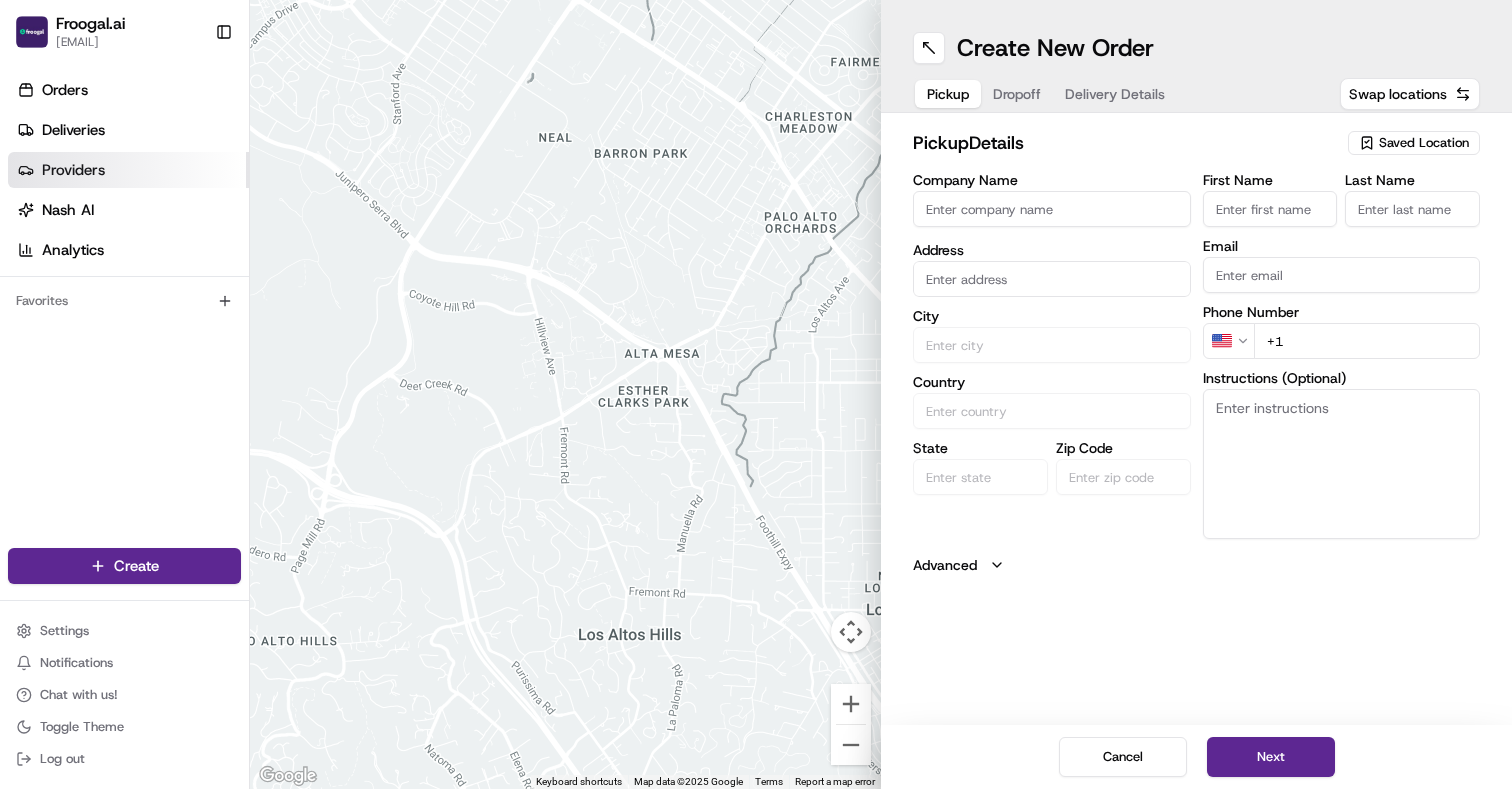 click on "Providers" at bounding box center [73, 170] 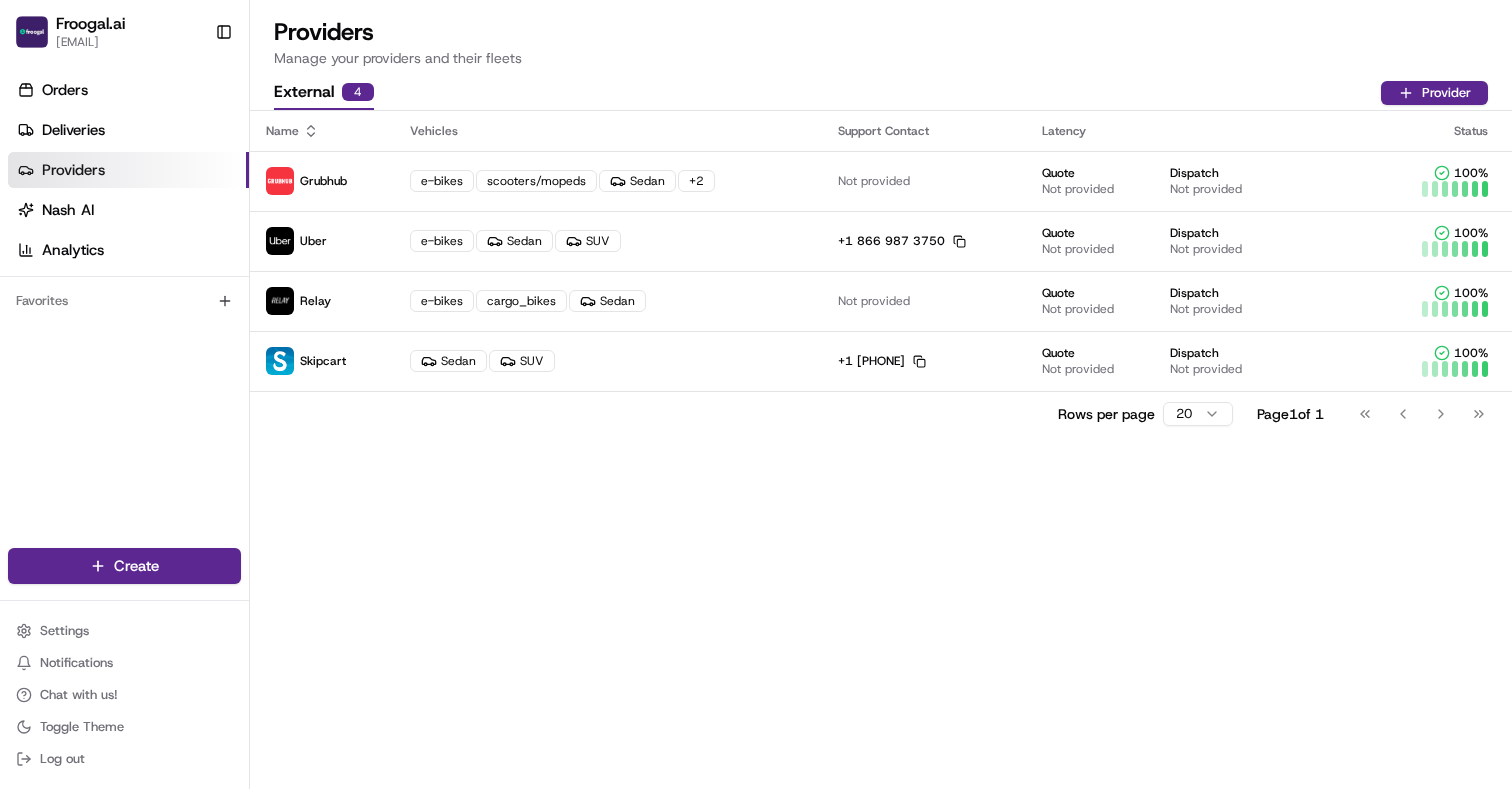 click on "Name Vehicles Support Contact Latency Status Grubhub e-bikes scooters/mopeds Sedan + 2 Not provided Quote Not provided Dispatch Not provided 100 % Uber e-bikes Sedan SUV +1 [PHONE] Copy +[PHONE] Quote Not provided Dispatch Not provided 100 % Relay e-bikes cargo_bikes Sedan Not provided Quote Not provided Dispatch Not provided 100 % Skipcart Sedan SUV +1 [PHONE] Copy +[PHONE] Quote Not provided Dispatch Not provided 100 % Rows per page 20 Page 1 of 1 Go to first page Go to previous page Go to next page Go to last page" at bounding box center [881, 450] 